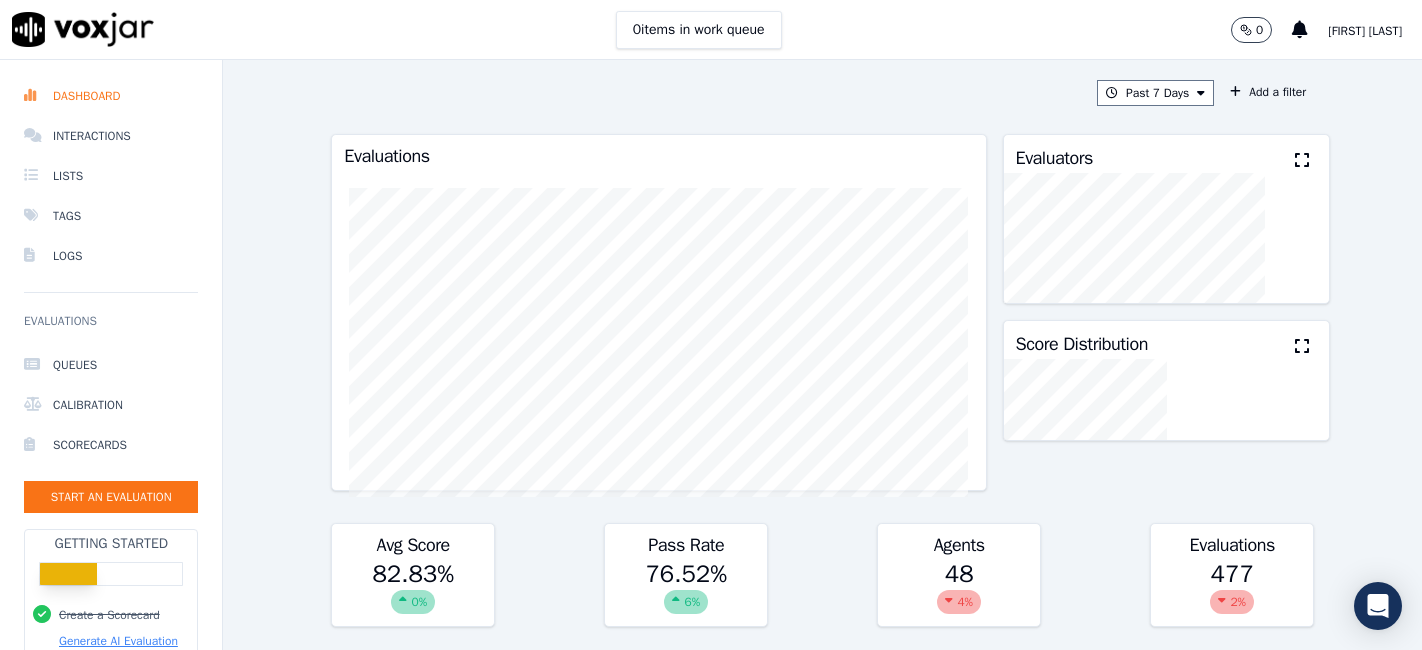 scroll, scrollTop: 0, scrollLeft: 0, axis: both 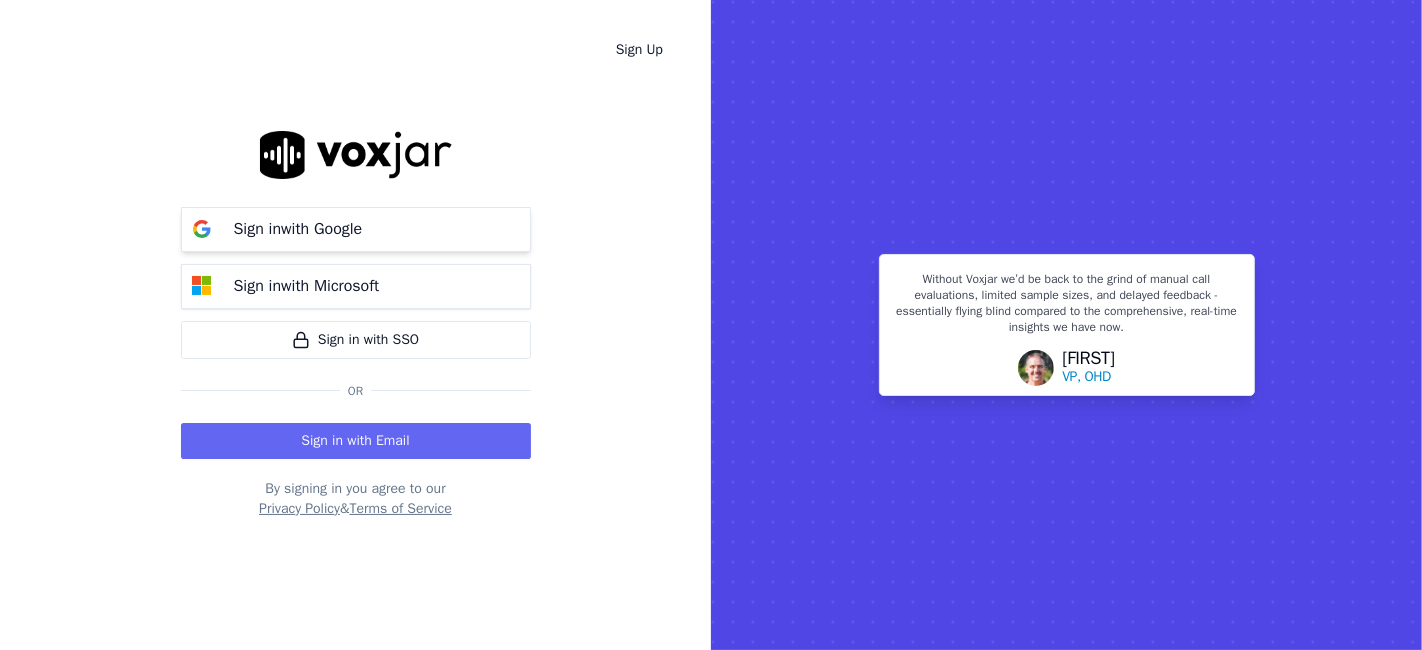 click on "Sign in  with Google" at bounding box center [298, 229] 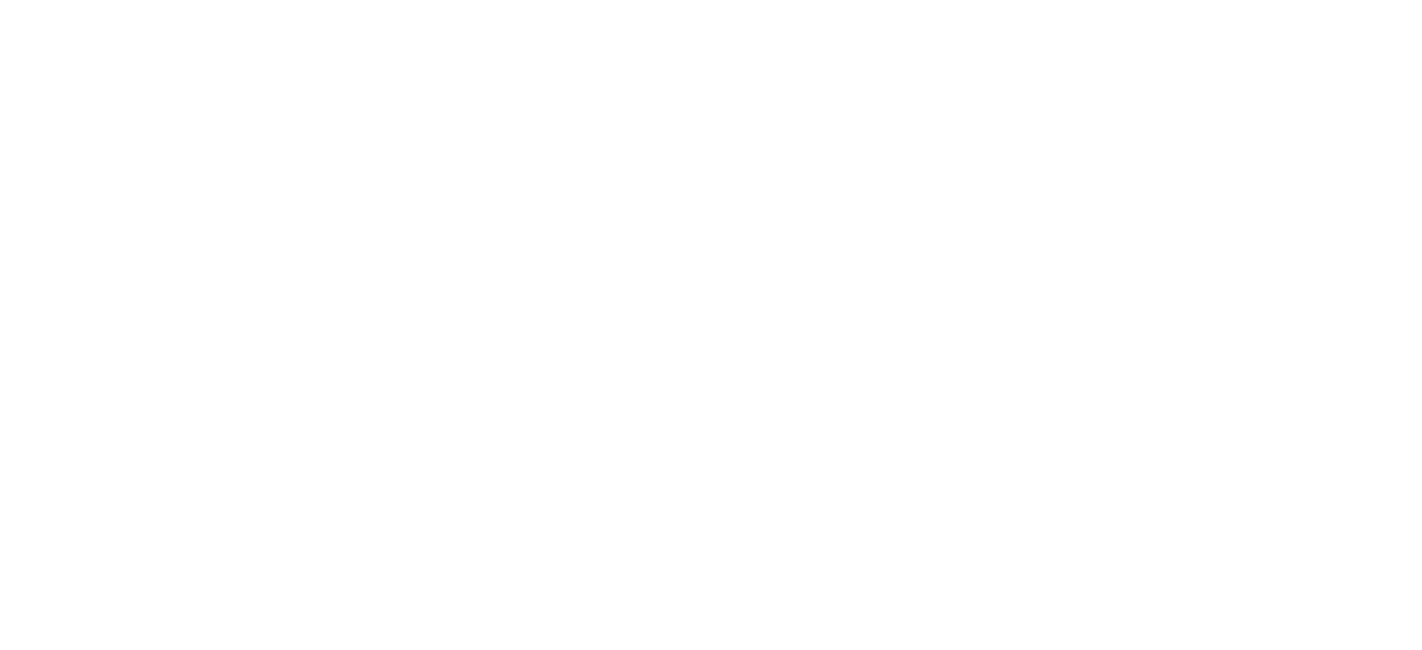scroll, scrollTop: 0, scrollLeft: 0, axis: both 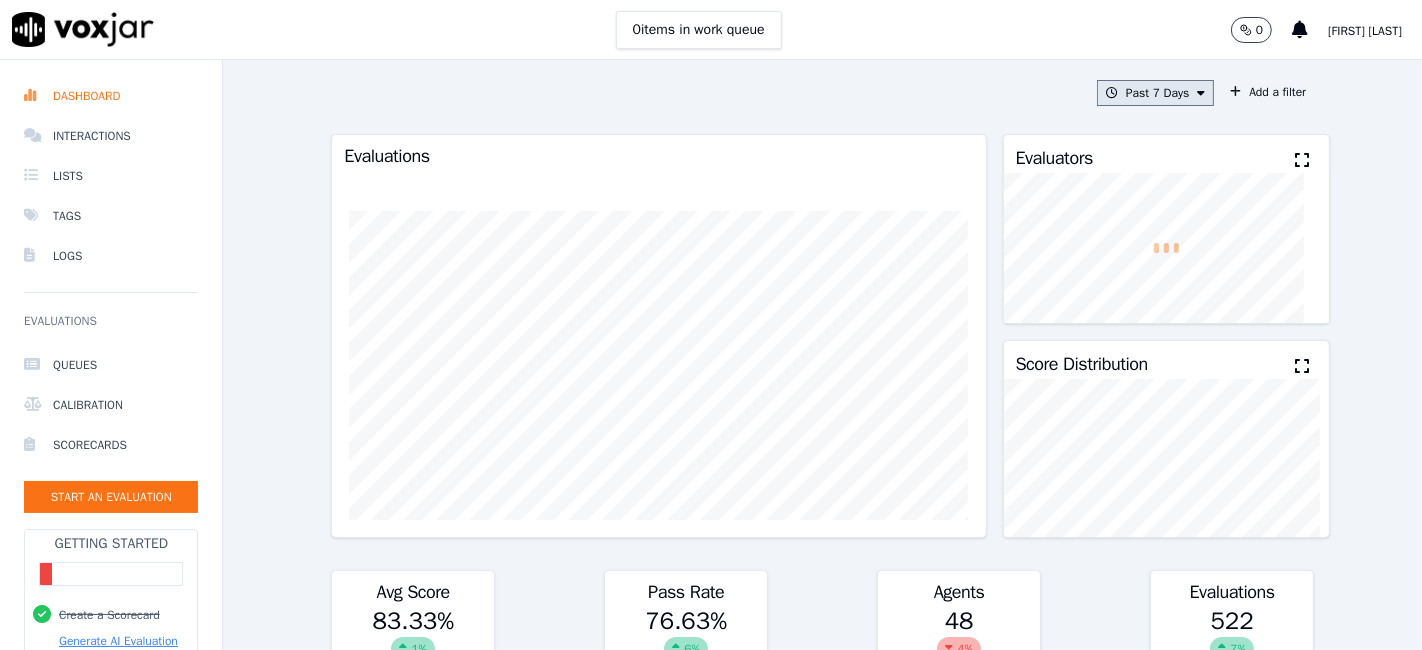 click on "Past 7 Days" at bounding box center [1155, 93] 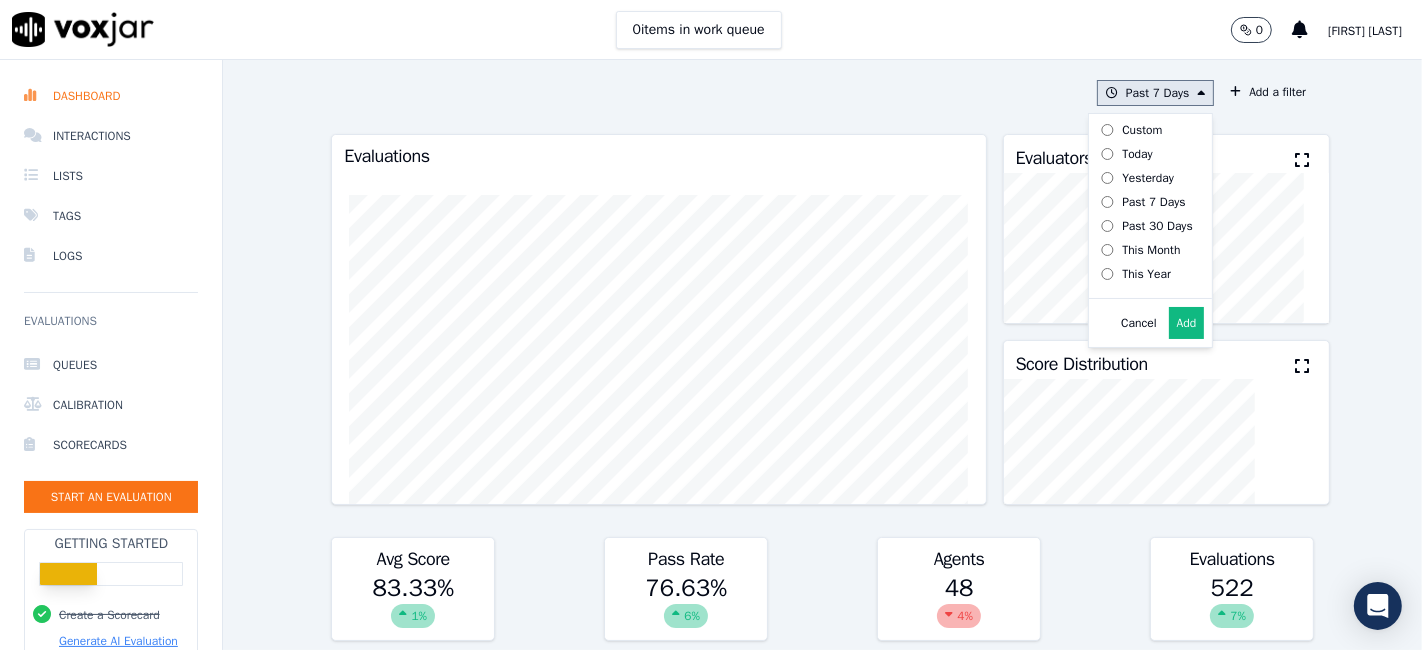 click on "Custom" at bounding box center (1142, 130) 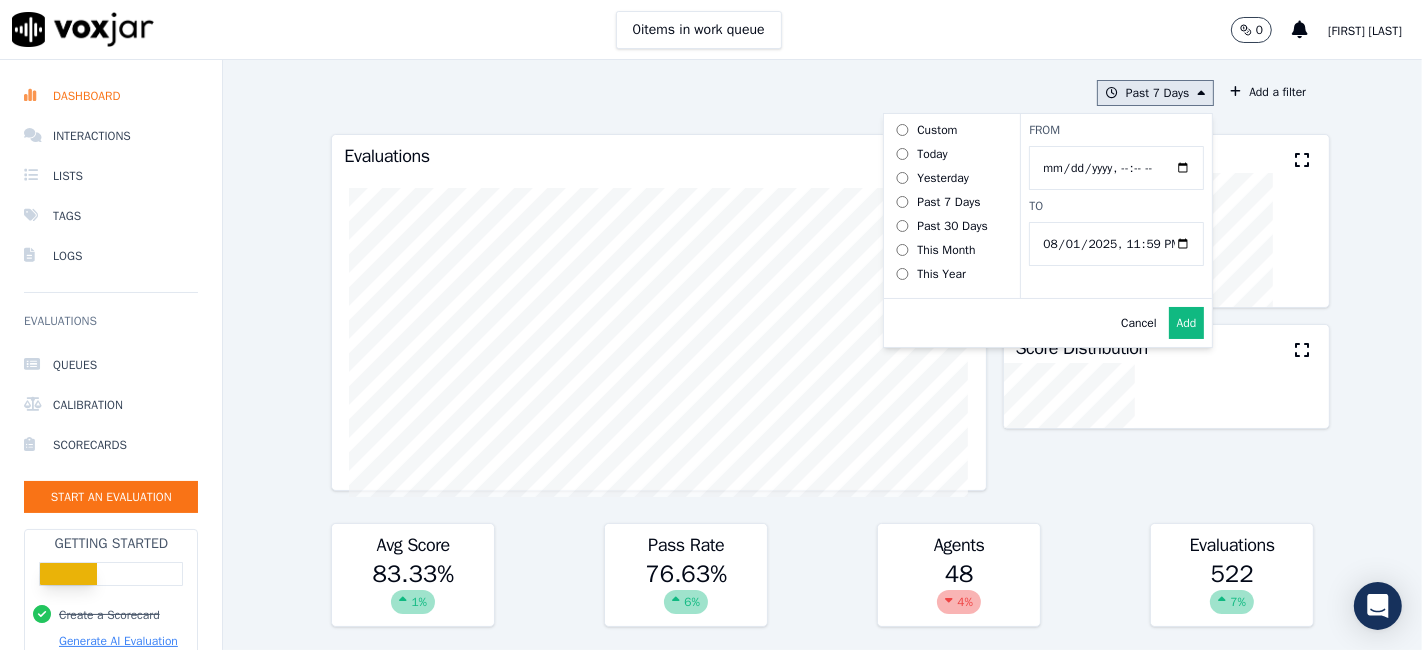 click on "From" at bounding box center (1116, 168) 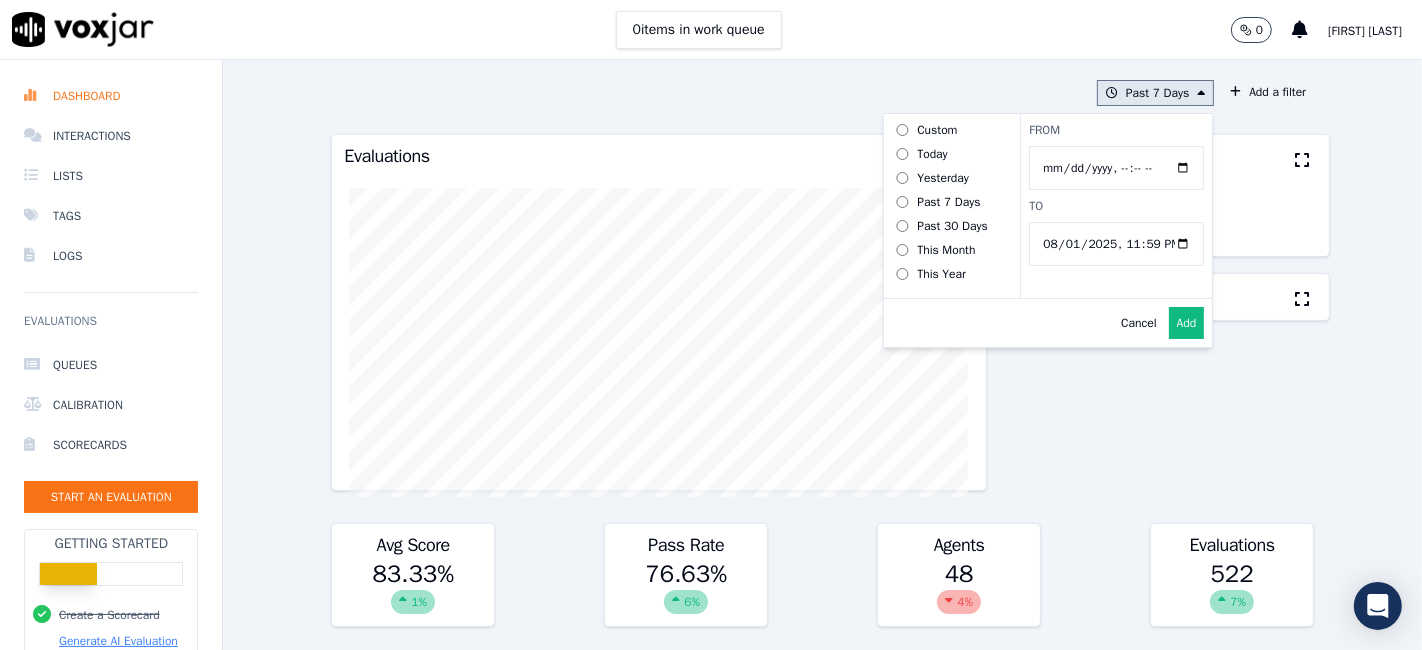 type on "[DATE]T[TIME]" 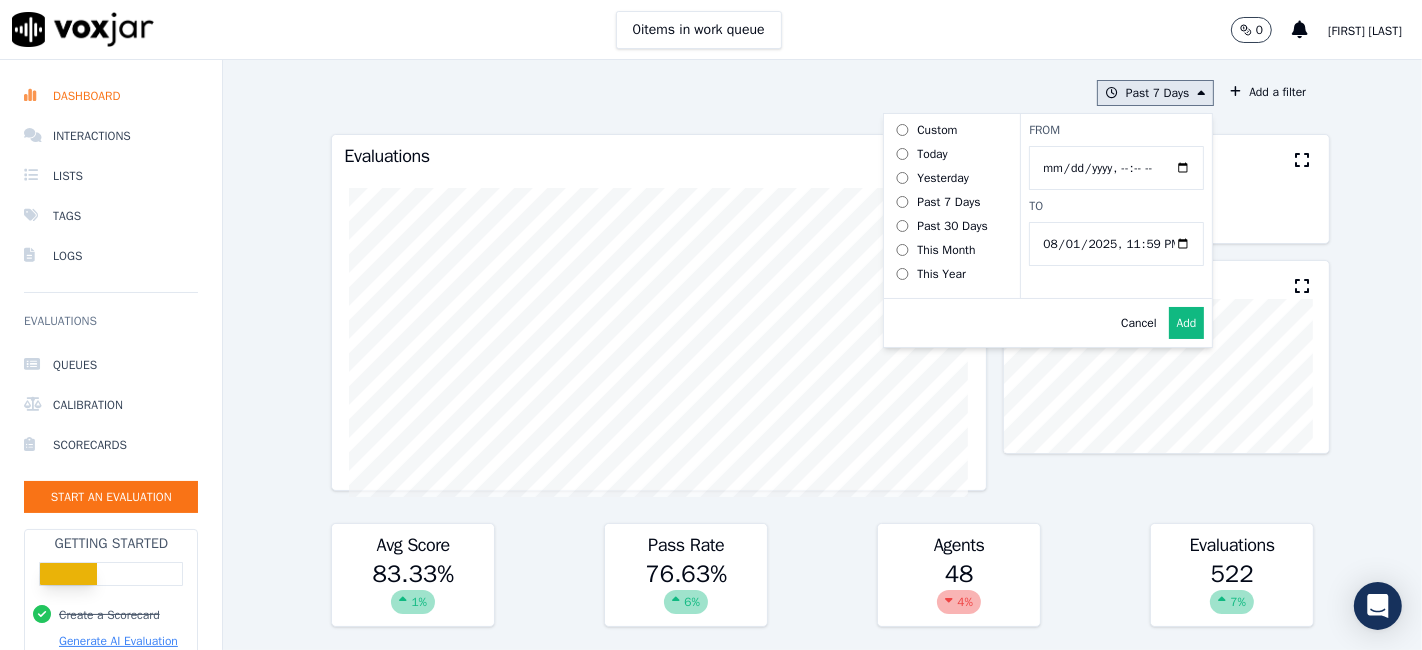 click on "From       To" at bounding box center [1116, 206] 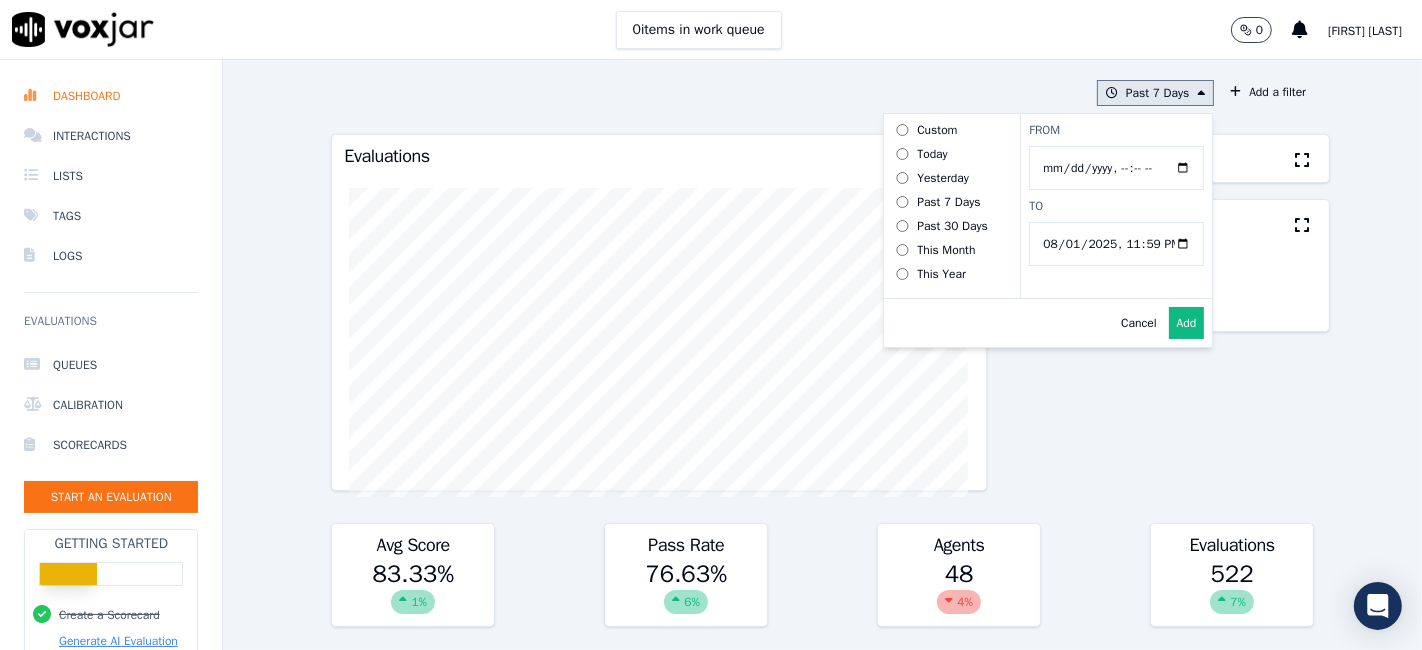 click on "To" at bounding box center (1116, 244) 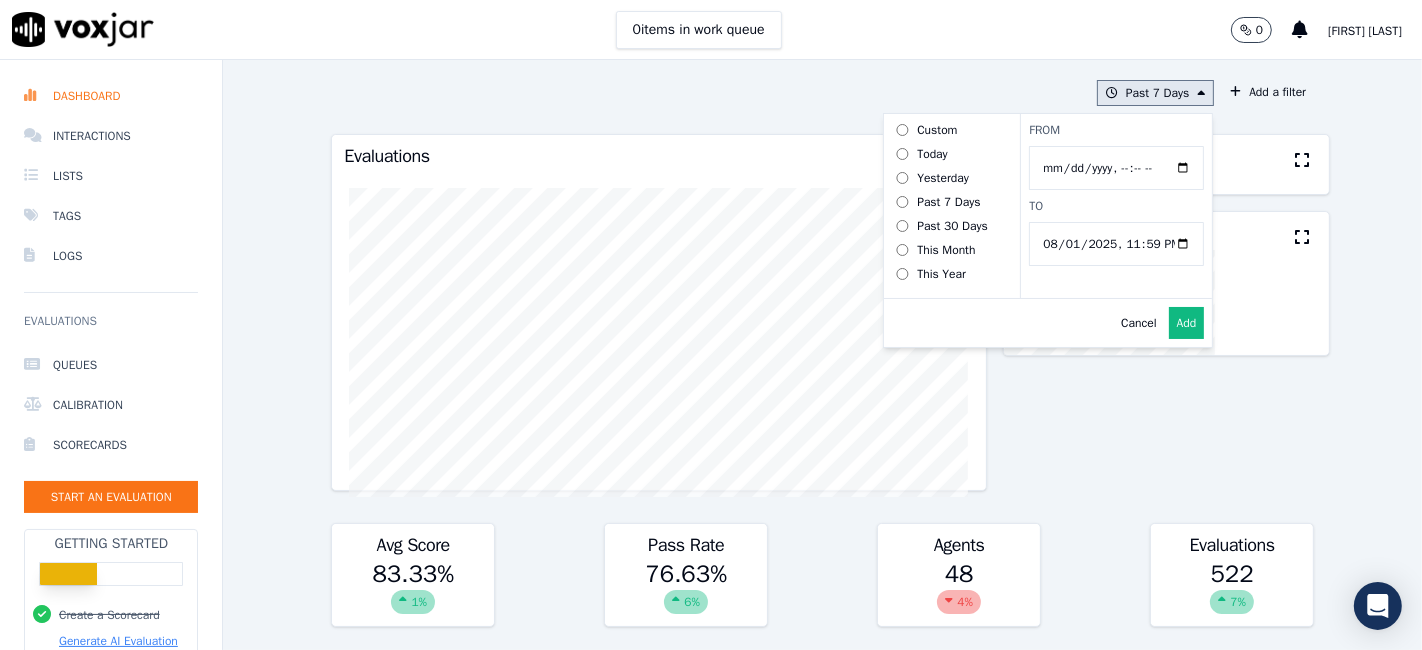 type on "[DATE]T[TIME]" 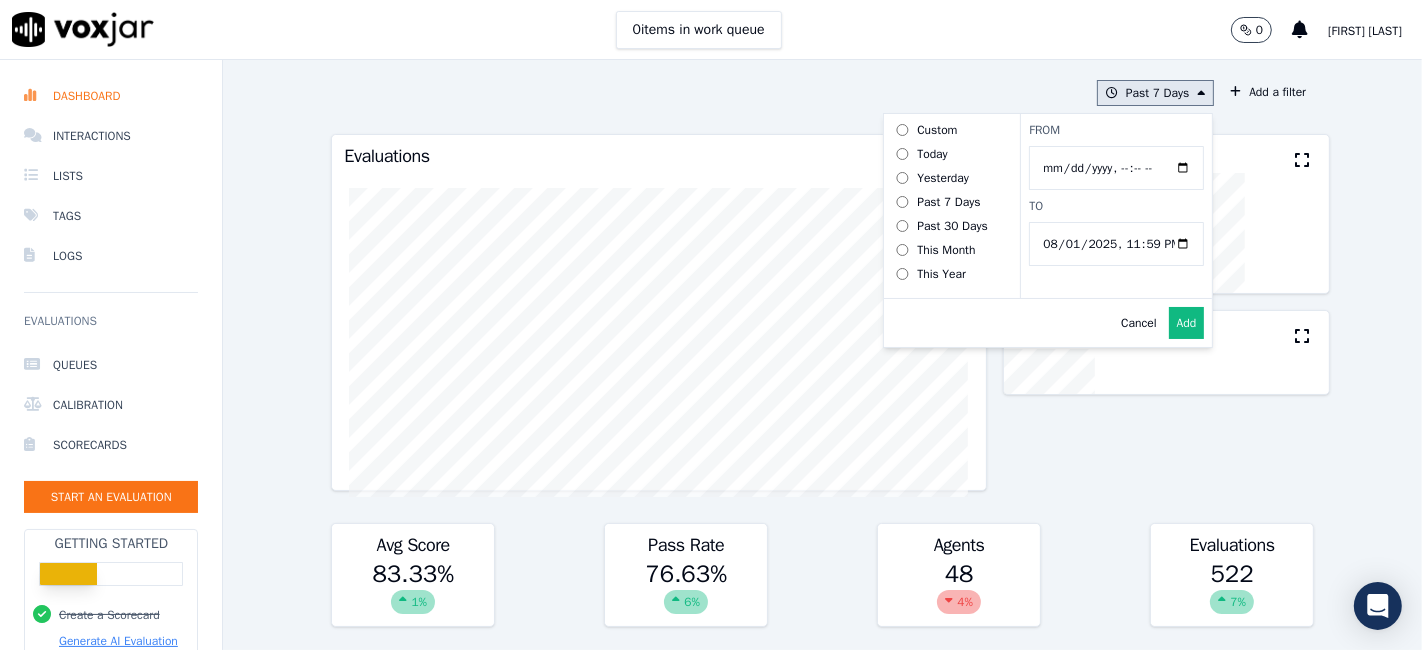 click on "Add" at bounding box center (1187, 323) 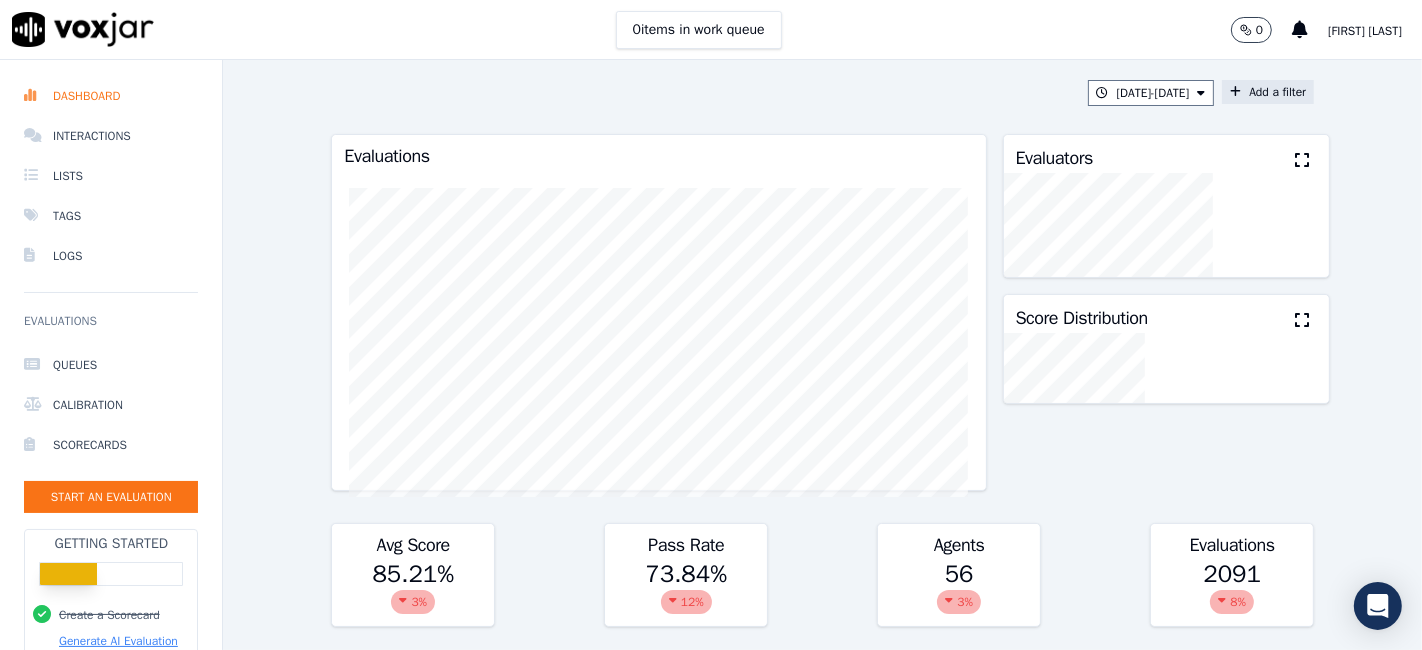 click on "Add a filter" at bounding box center [1268, 92] 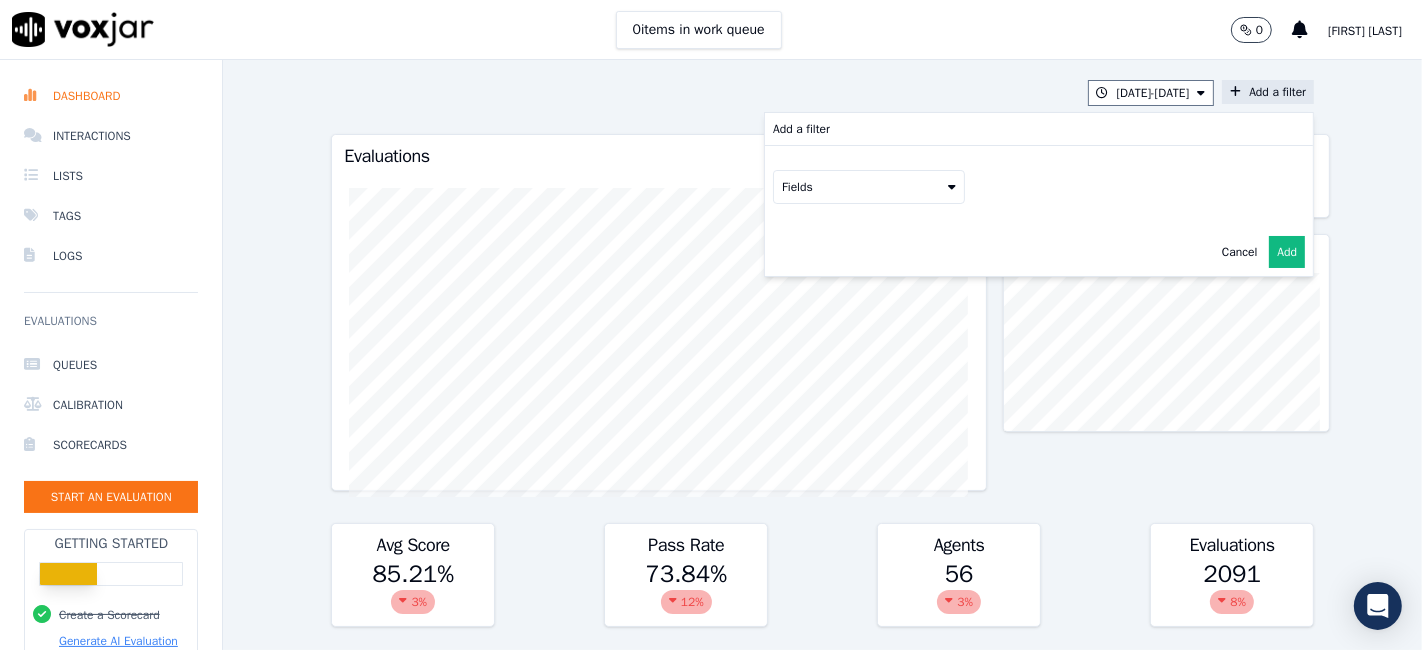 click on "Fields" at bounding box center [869, 187] 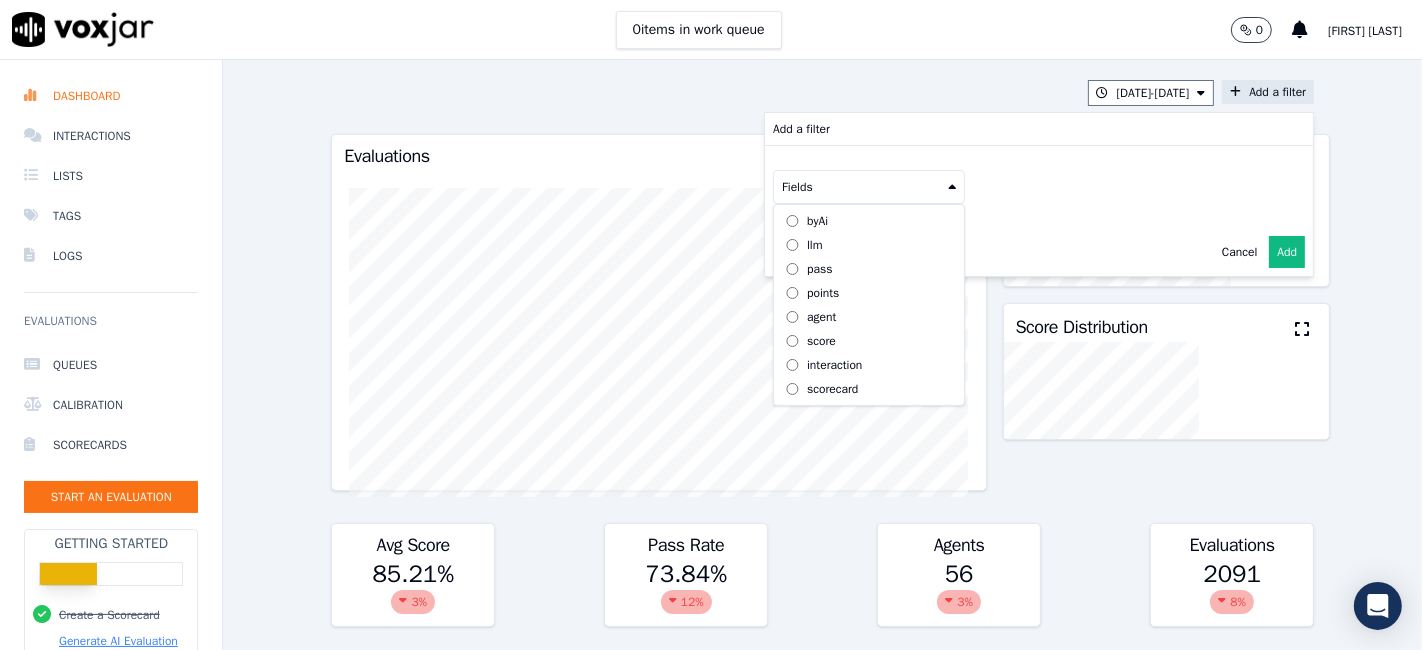 scroll, scrollTop: 17, scrollLeft: 0, axis: vertical 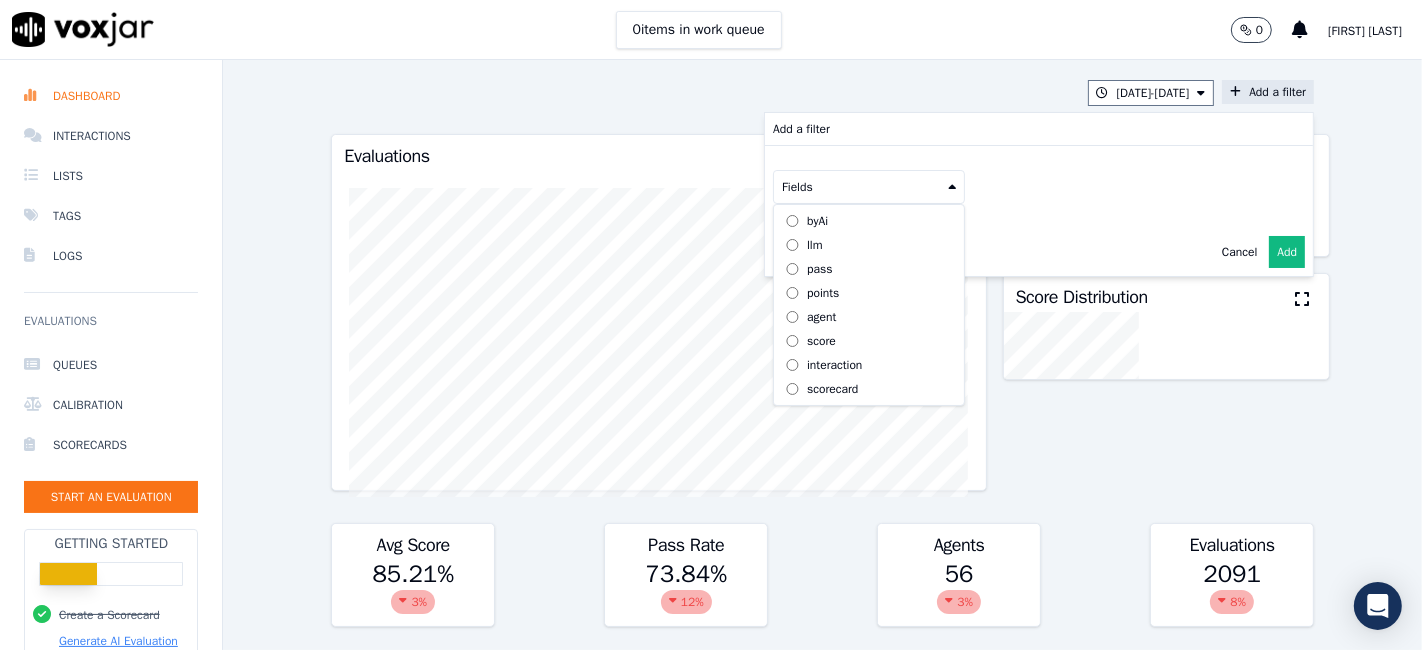 click on "scorecard" at bounding box center (832, 389) 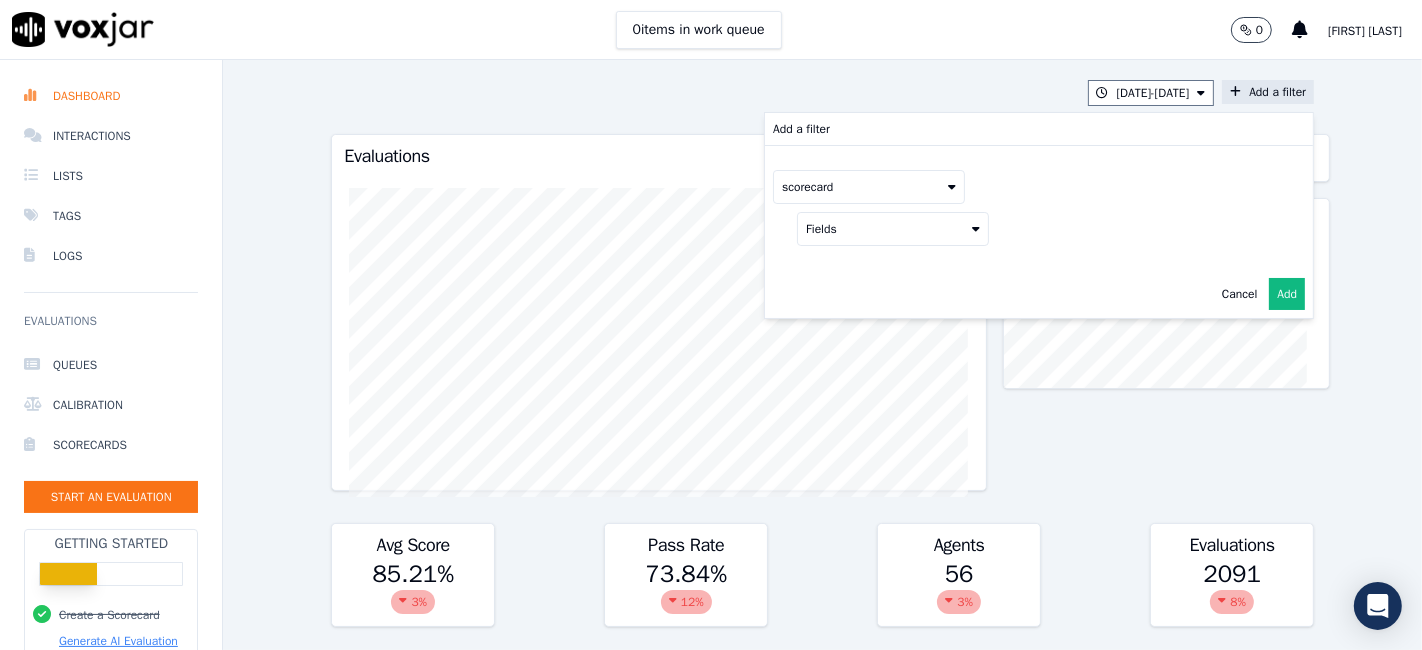 click on "Fields" at bounding box center [893, 229] 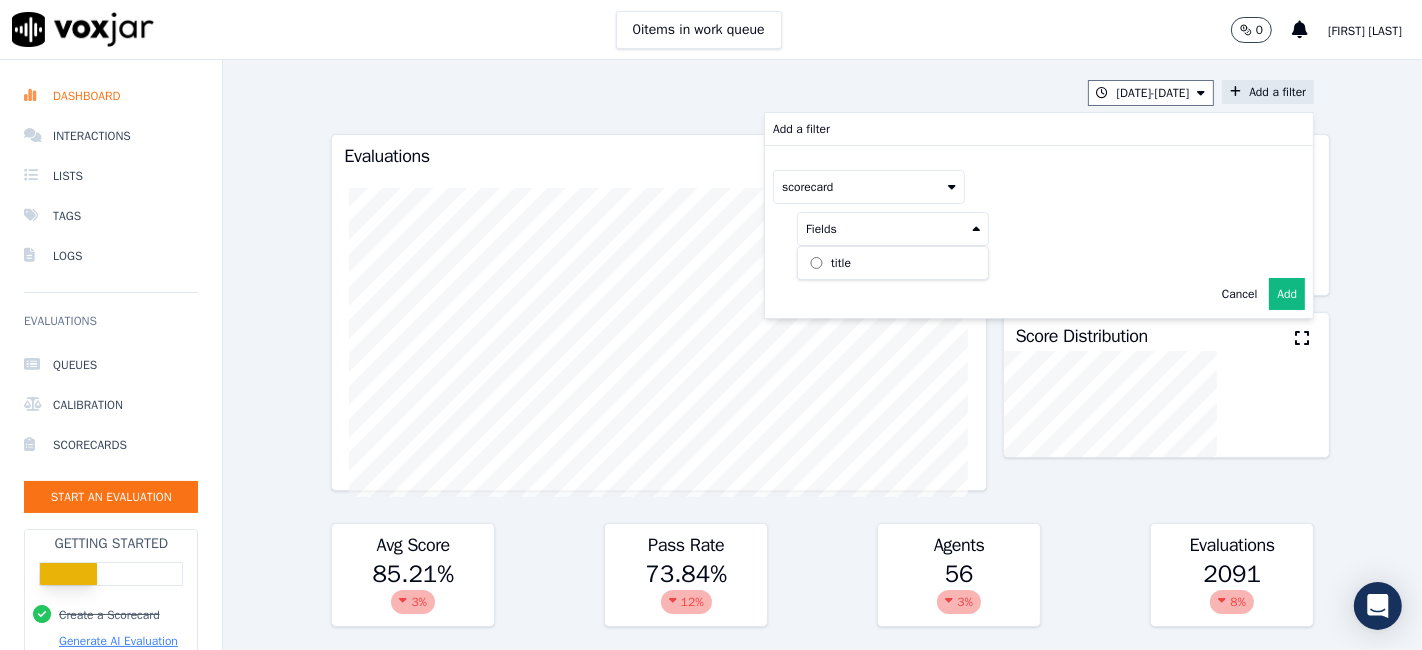 click on "title" at bounding box center [893, 263] 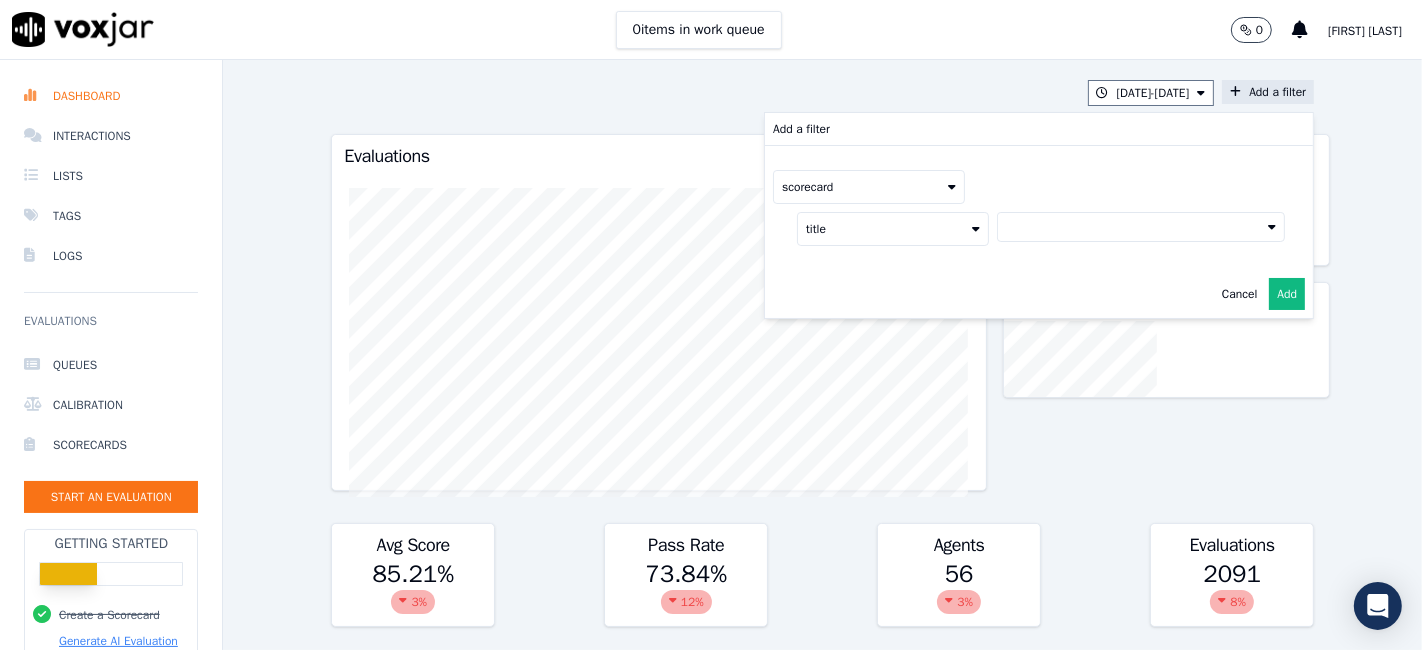 click at bounding box center [1141, 227] 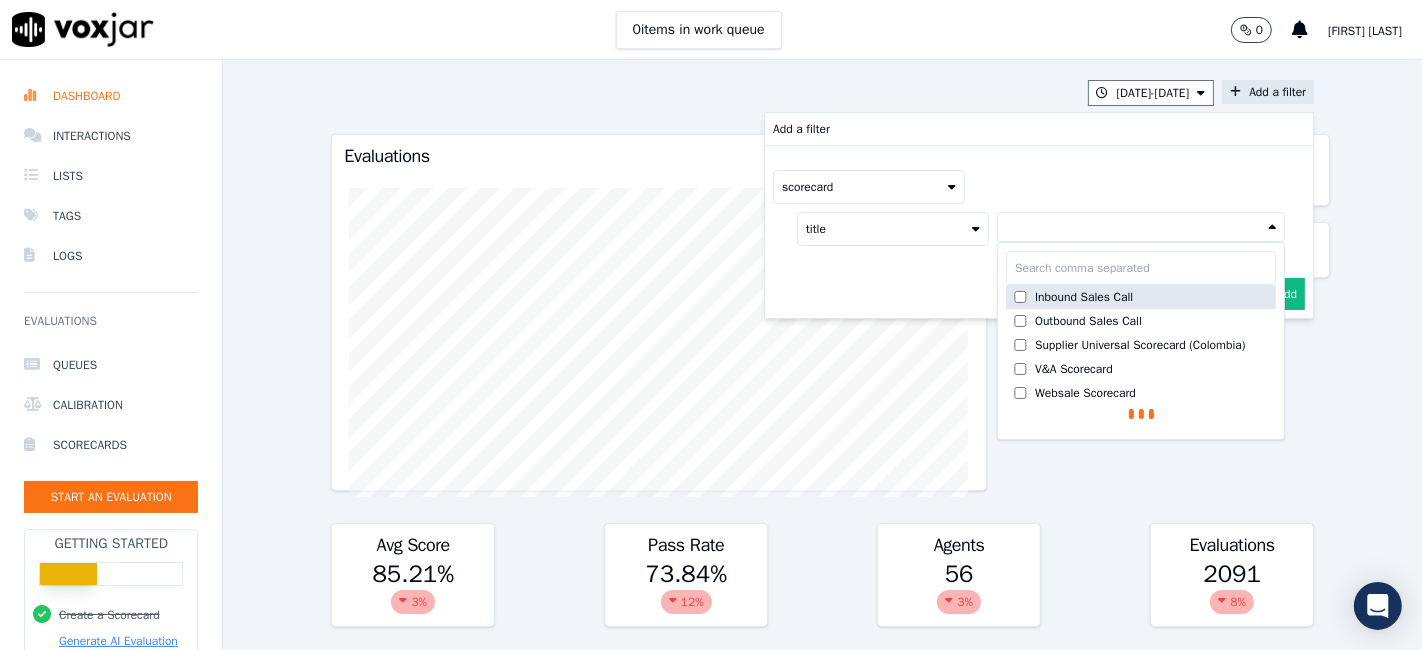 click on "Inbound Sales Call" at bounding box center [1141, 297] 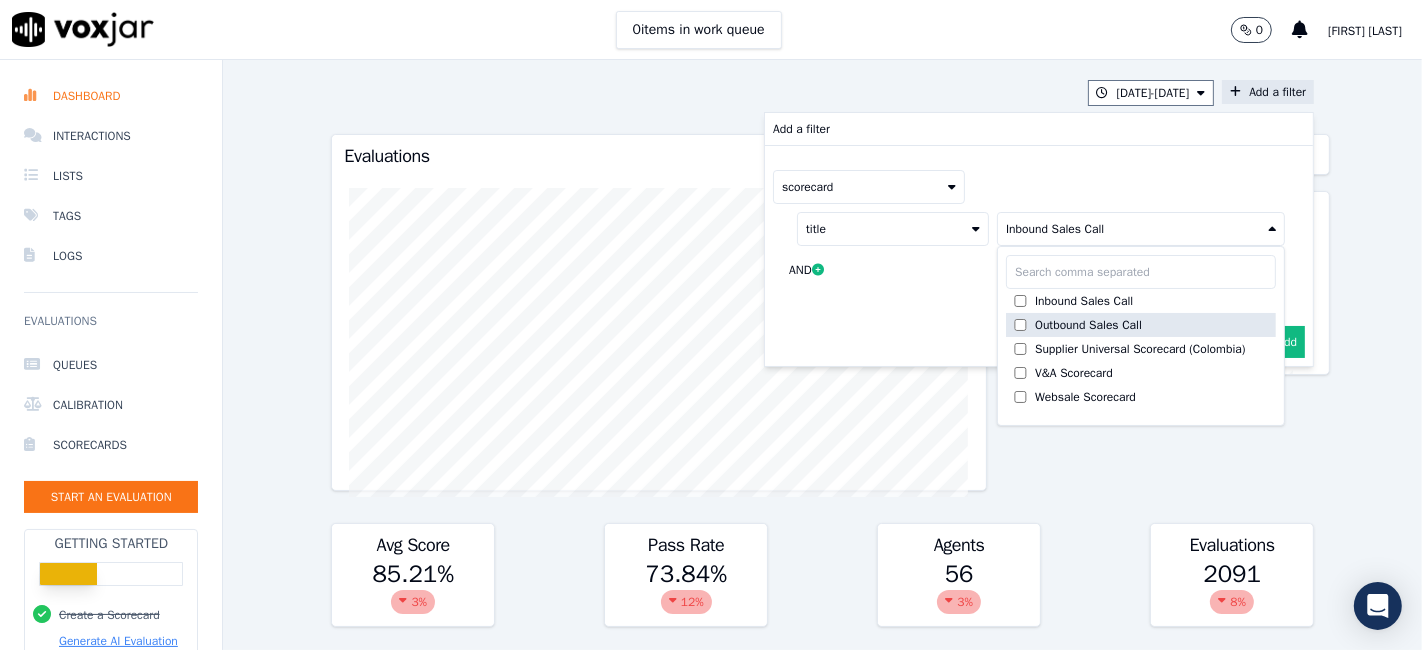 click on "Outbound Sales Call" at bounding box center [1088, 325] 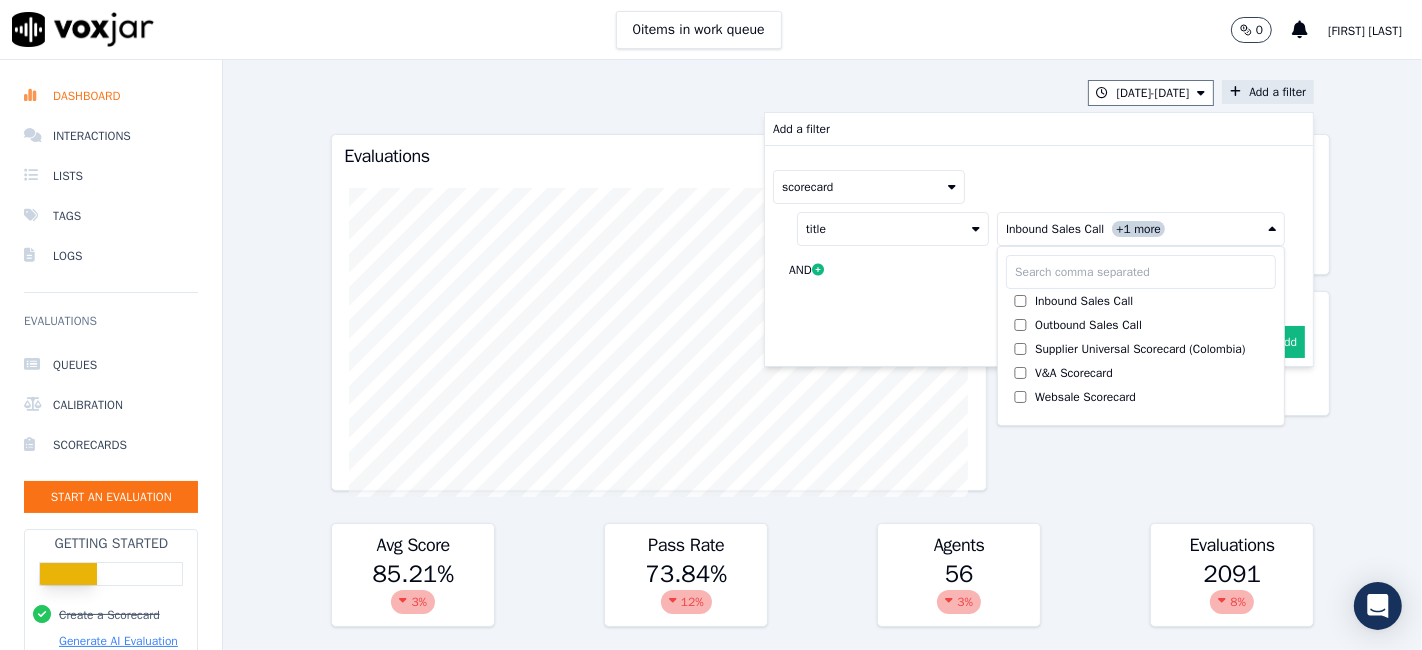 click on "Add" at bounding box center [1287, 342] 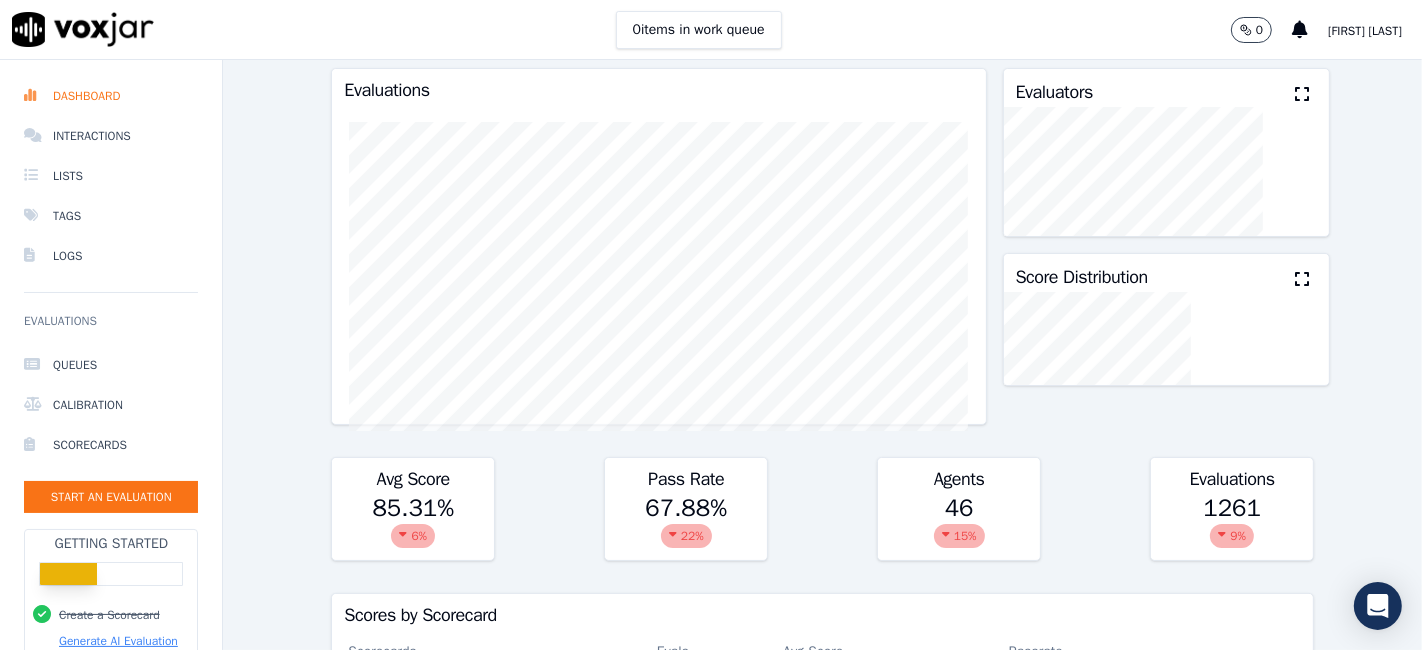 scroll, scrollTop: 0, scrollLeft: 0, axis: both 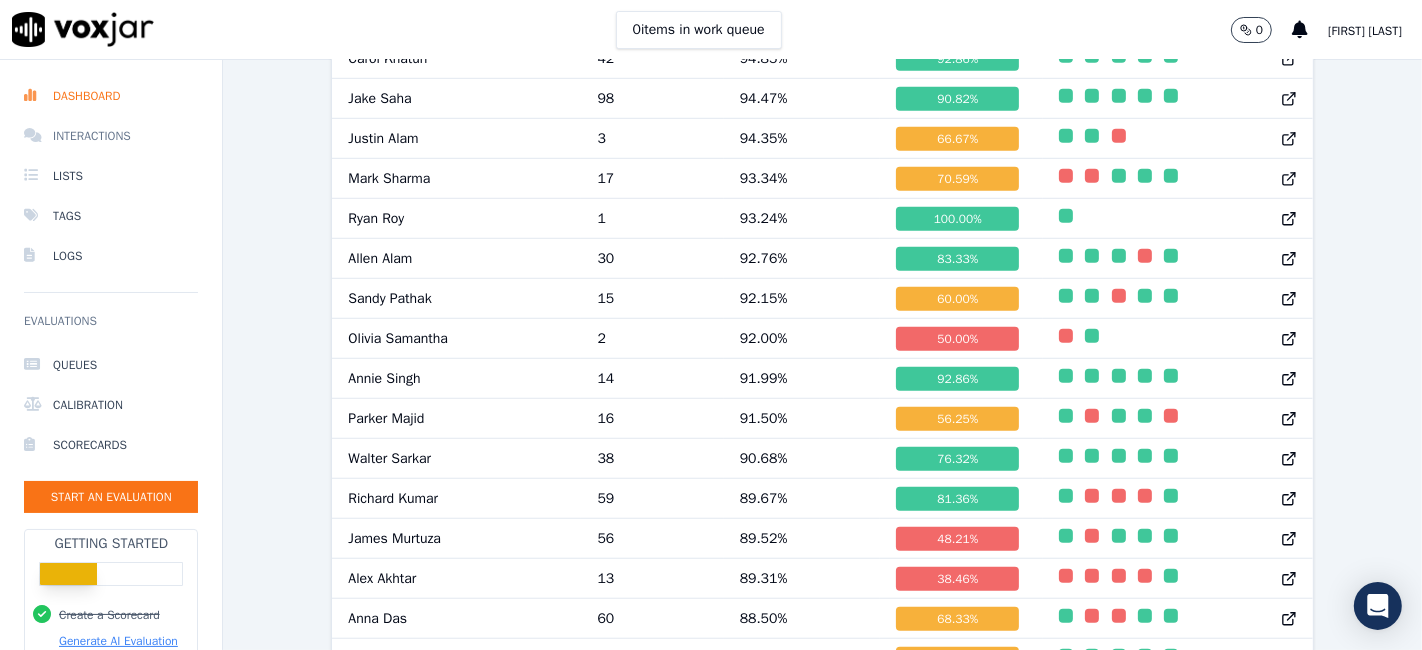 click on "Interactions" at bounding box center (111, 136) 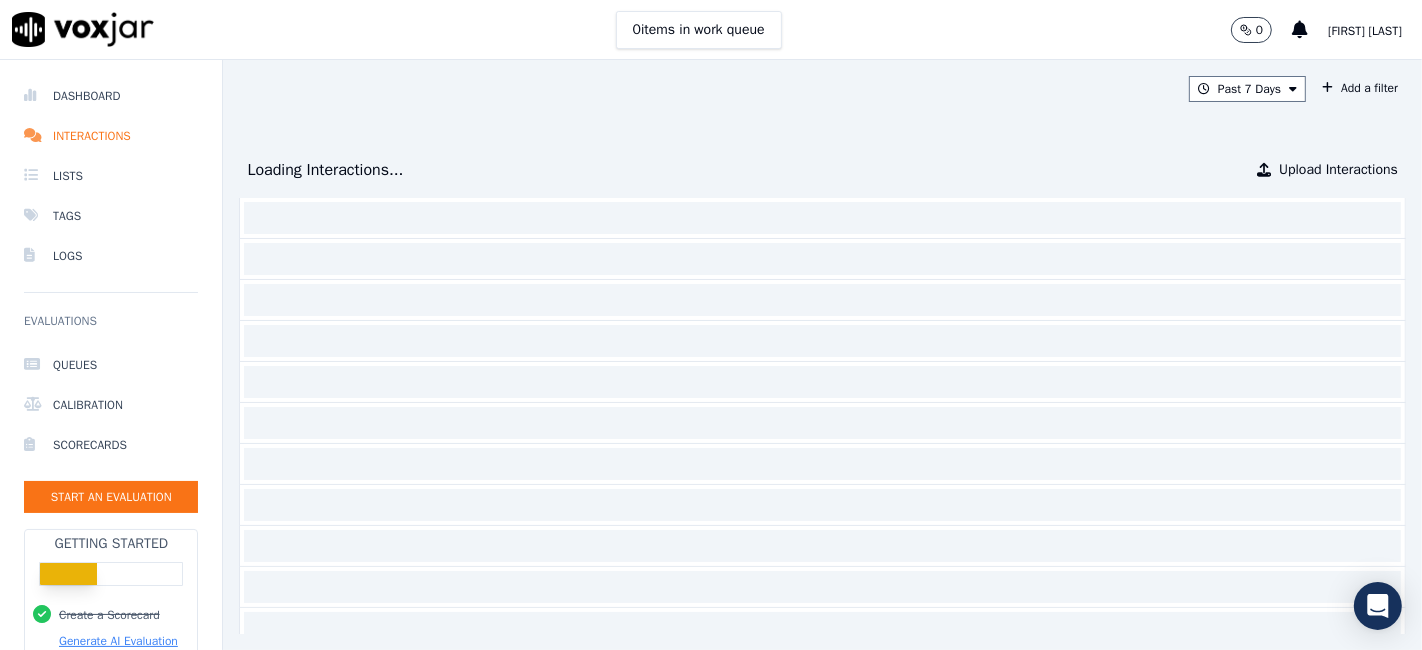 scroll, scrollTop: 0, scrollLeft: 0, axis: both 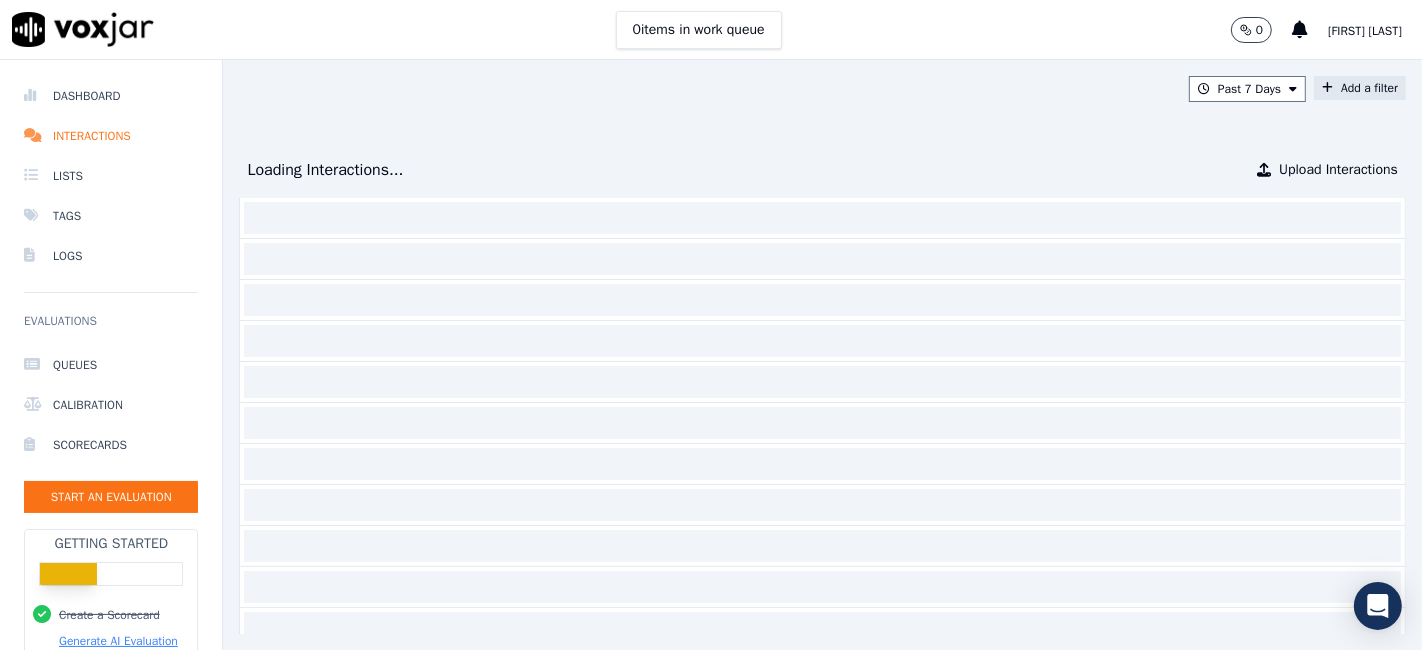 click on "Add a filter" at bounding box center [1360, 88] 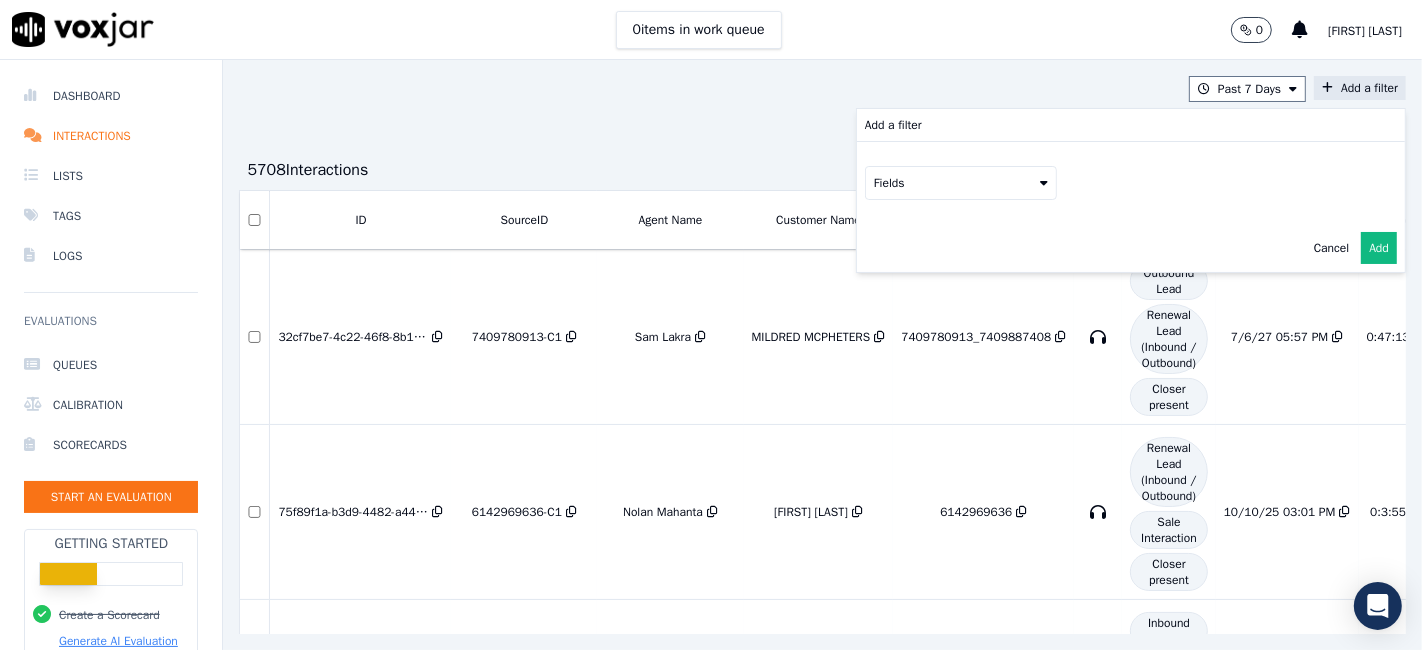 click on "Fields" at bounding box center [961, 183] 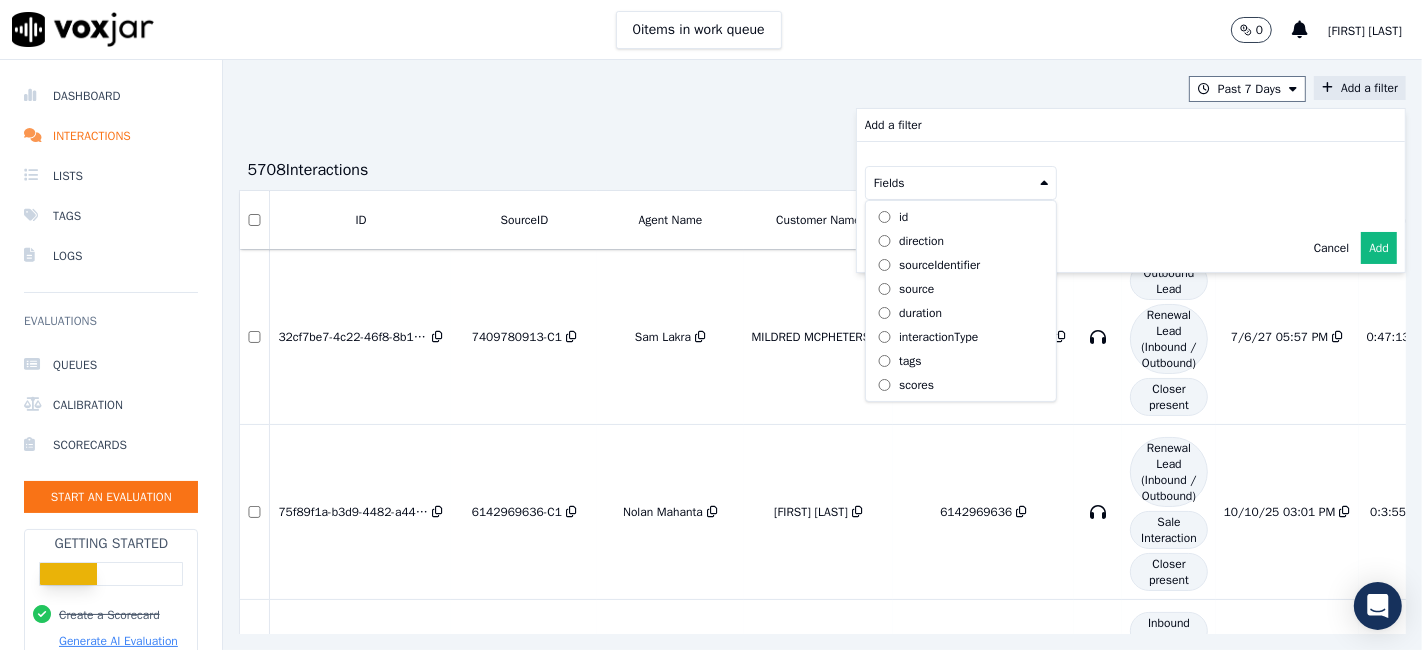 click on "sourceIdentifier" at bounding box center [939, 265] 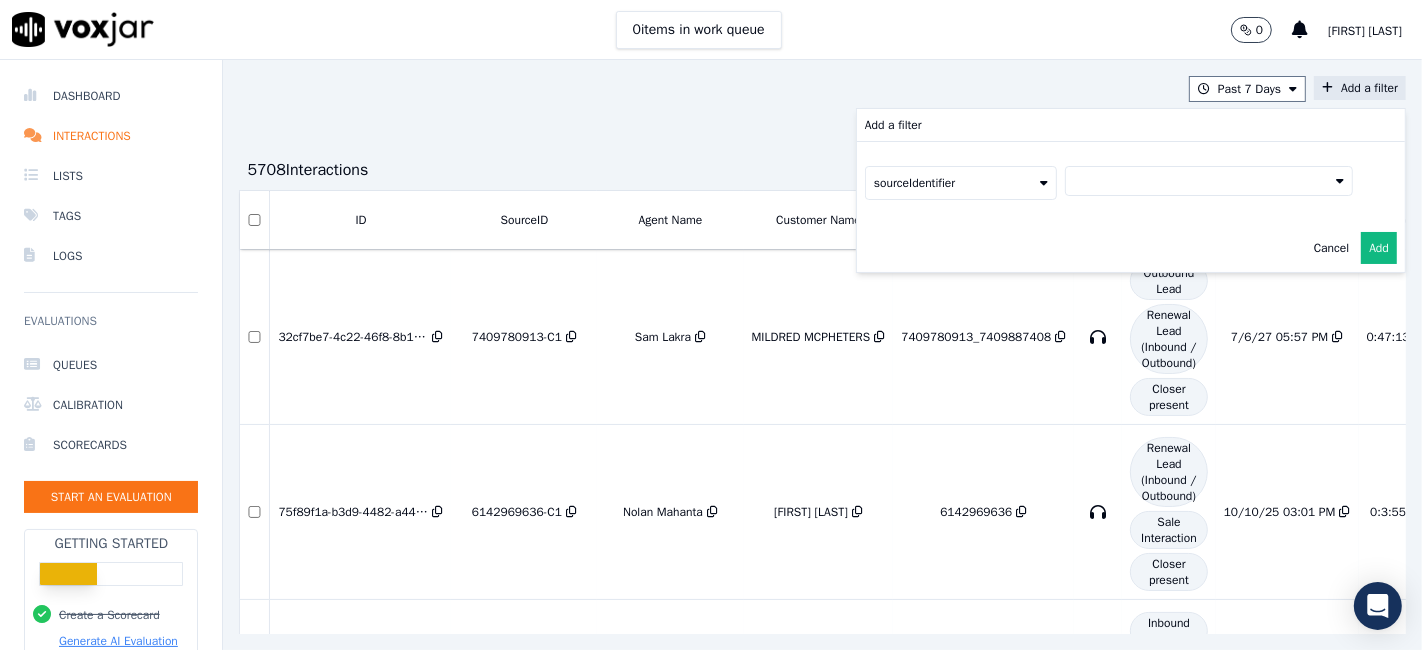 click at bounding box center (1209, 181) 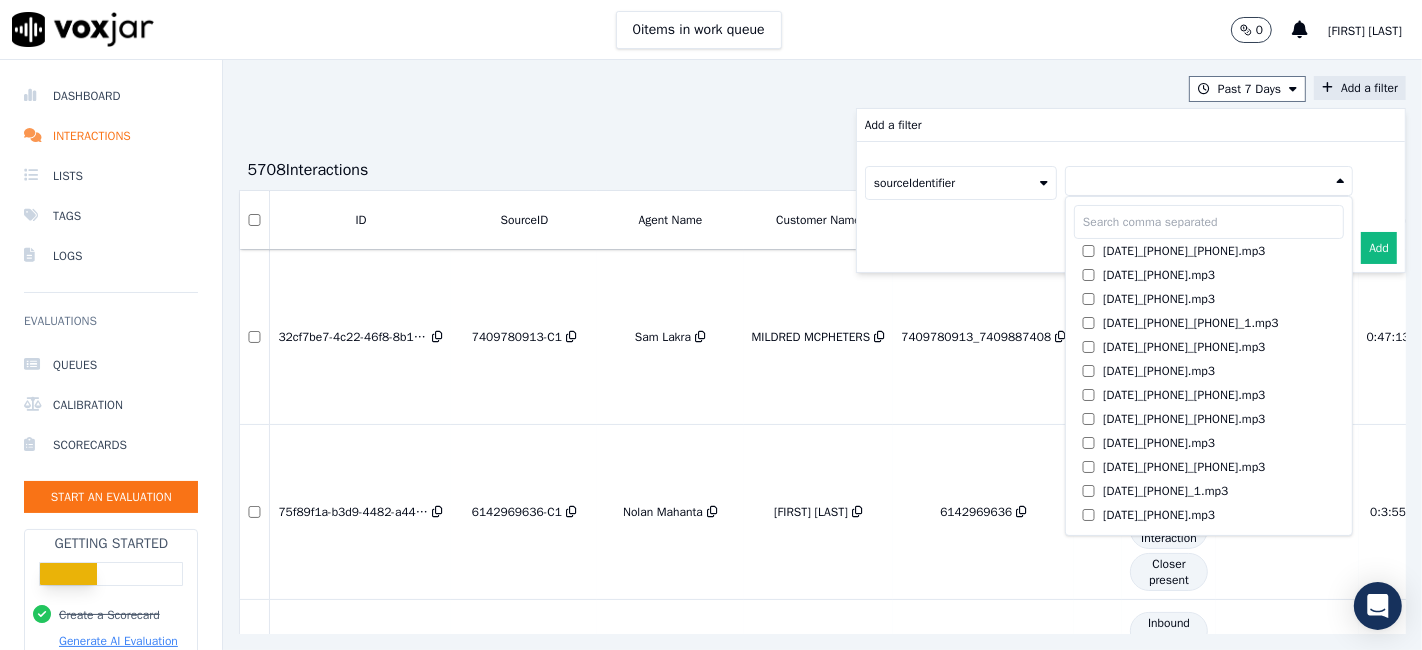 click at bounding box center (1209, 222) 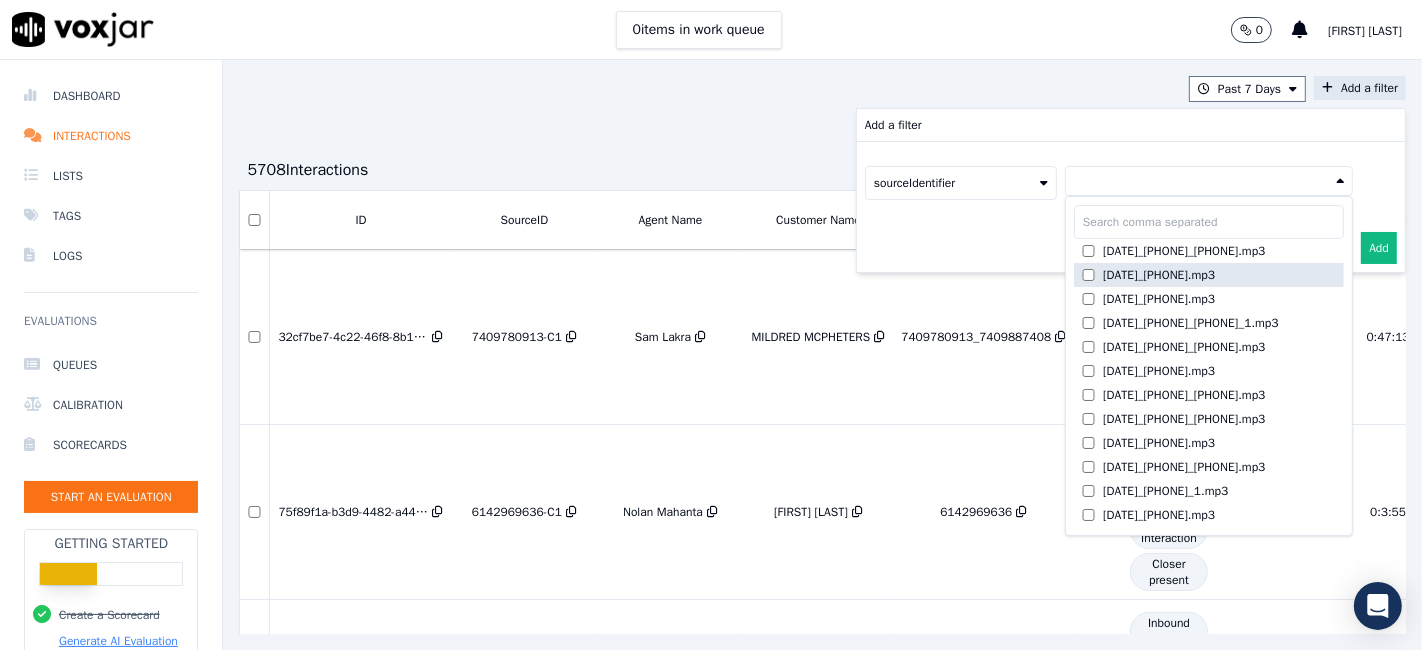 paste on "2166326937" 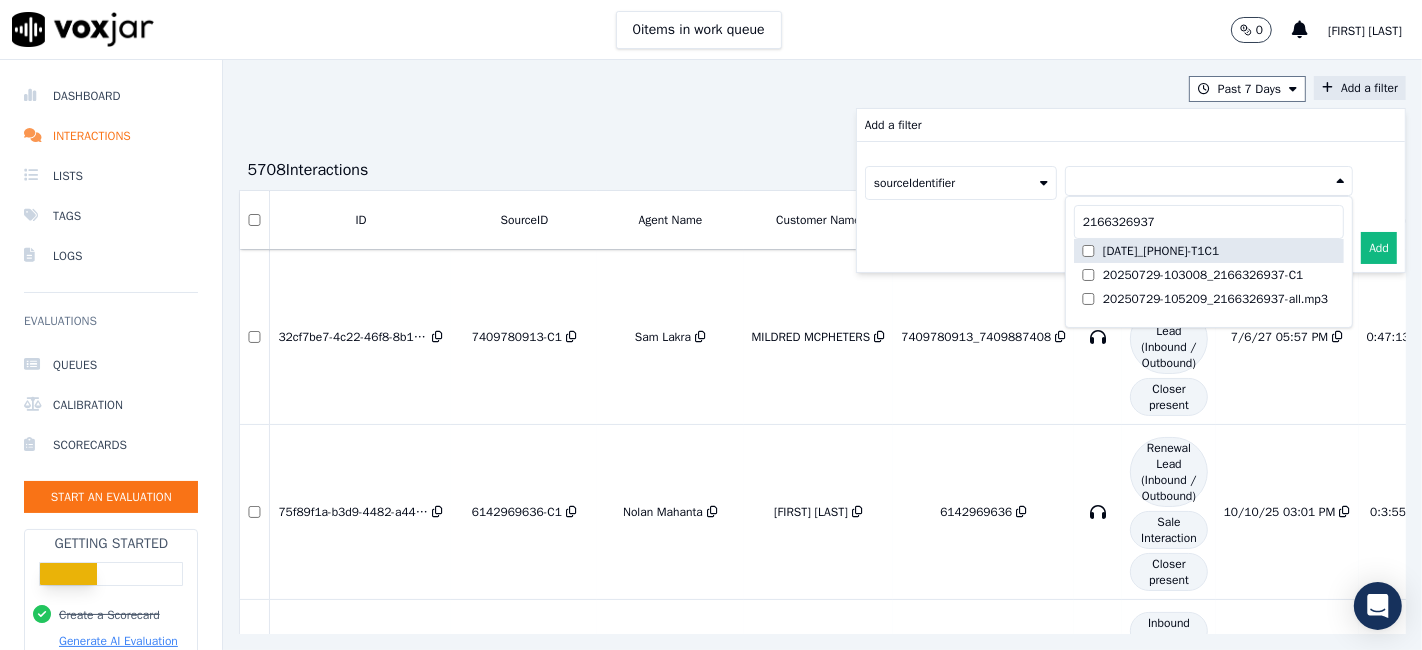 type on "2166326937" 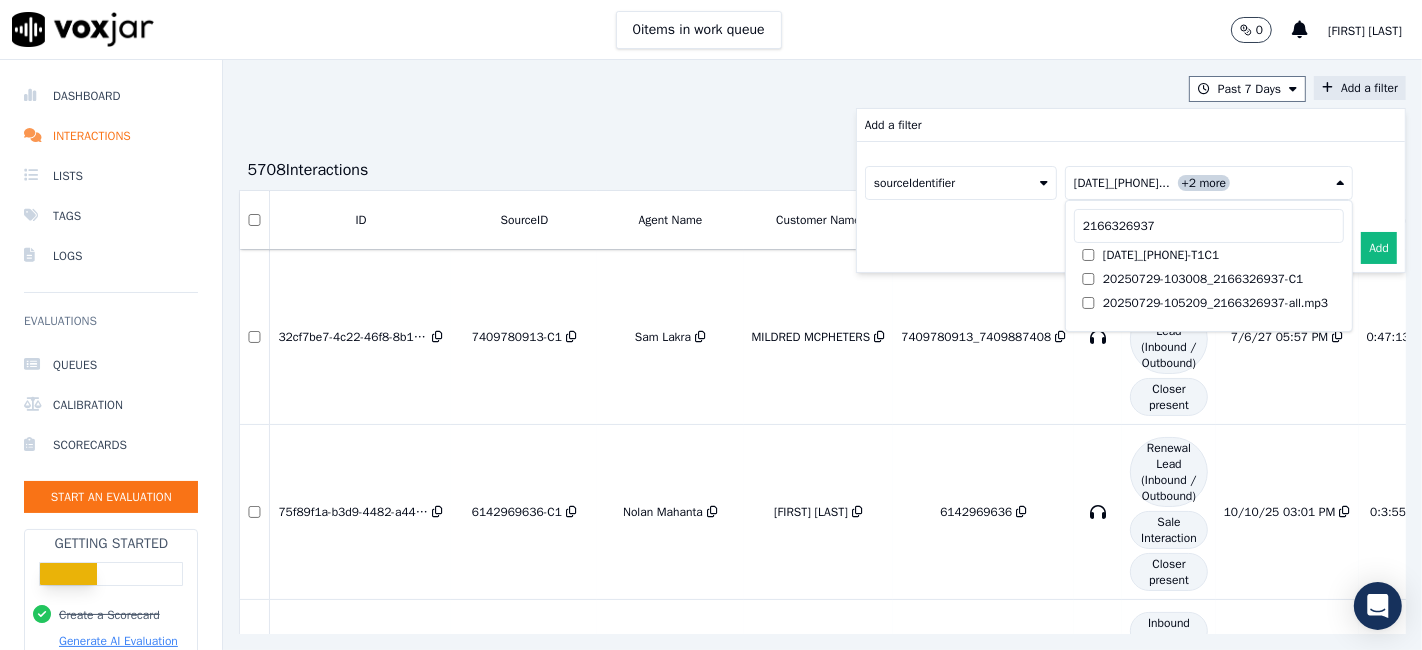 click on "Add" at bounding box center (1379, 248) 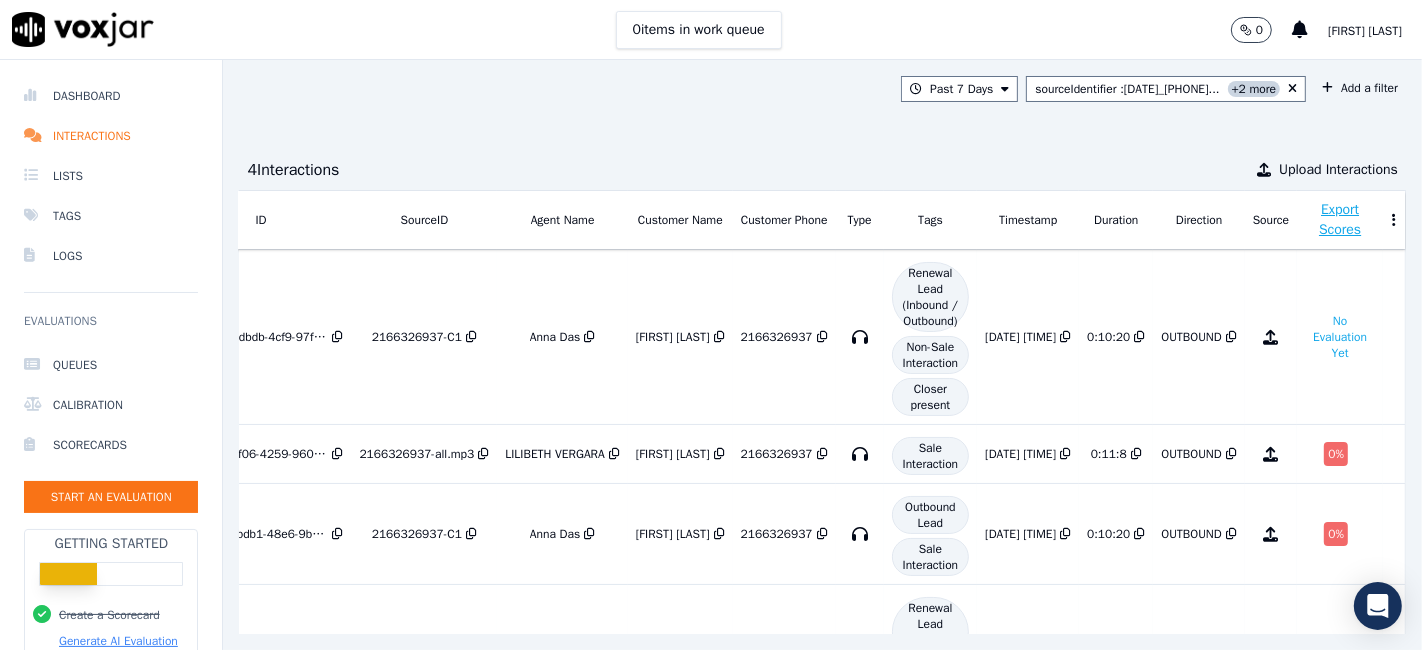 scroll, scrollTop: 0, scrollLeft: 0, axis: both 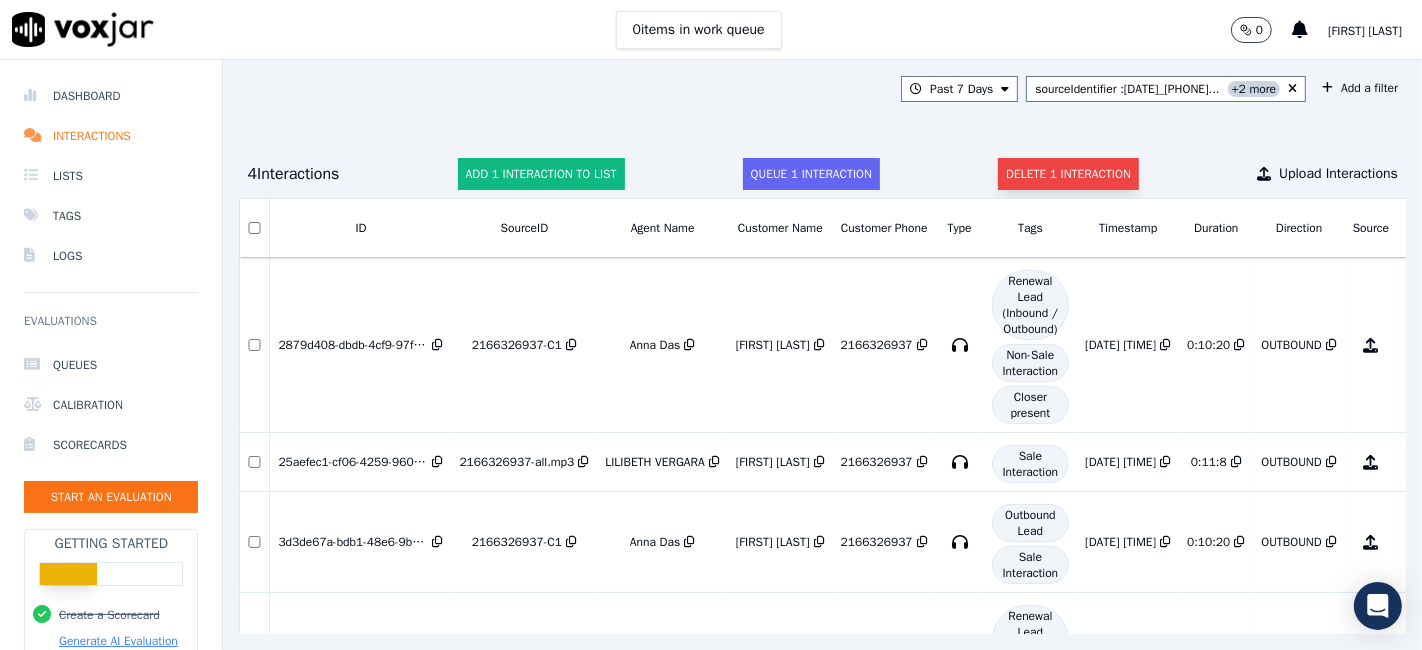 click on "Delete 1 interaction" at bounding box center [1068, 174] 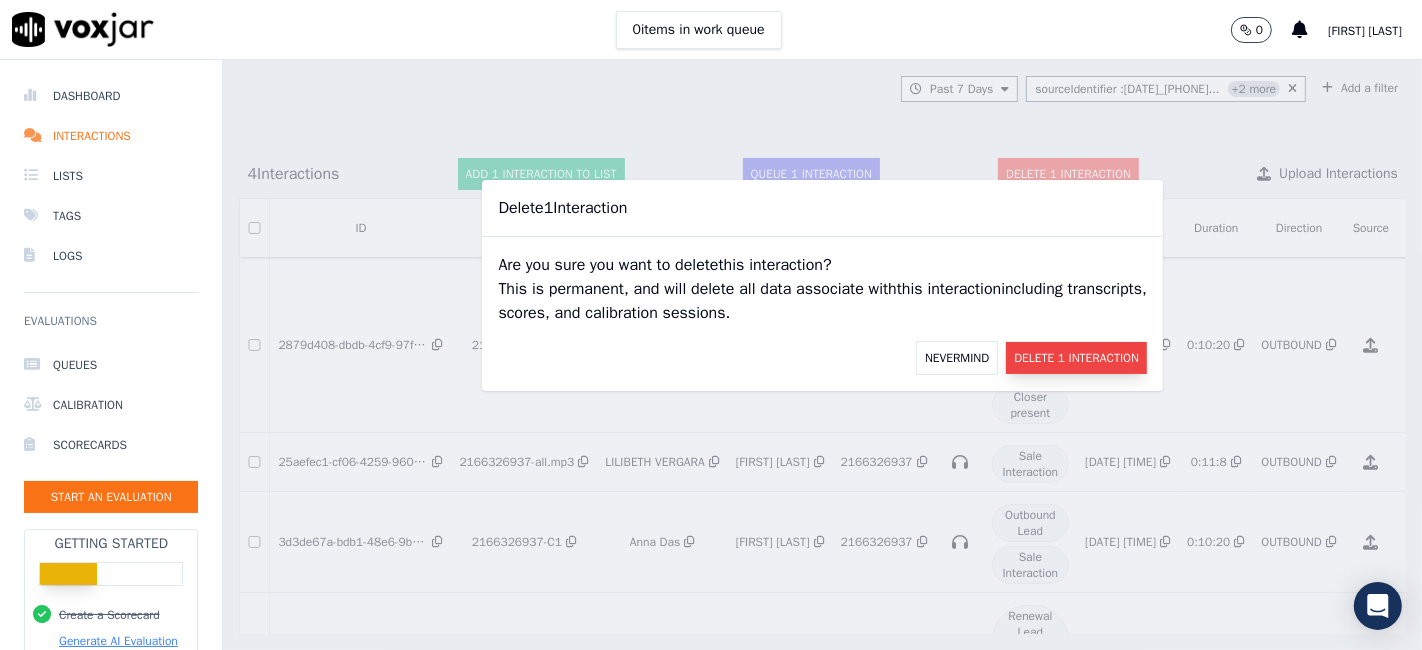 click on "Delete 1 Interaction" at bounding box center [1076, 358] 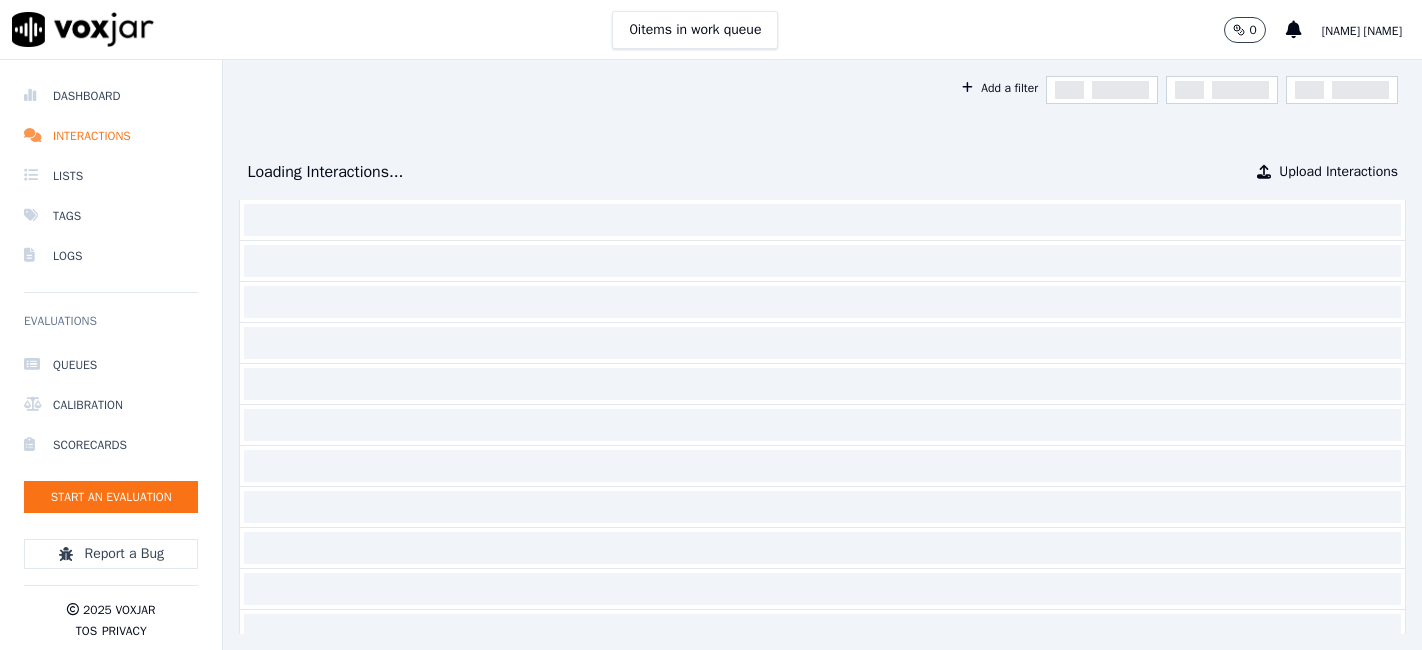 scroll, scrollTop: 0, scrollLeft: 0, axis: both 